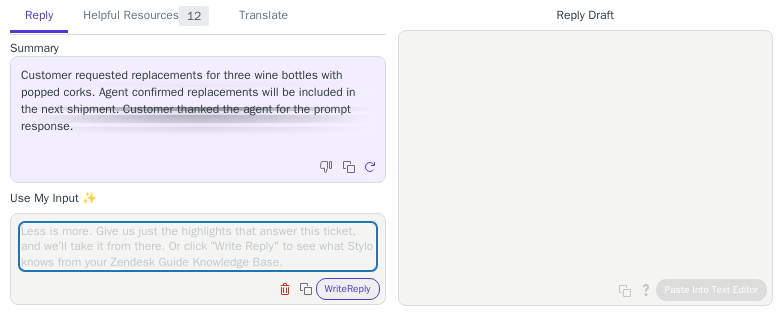 scroll, scrollTop: 0, scrollLeft: 0, axis: both 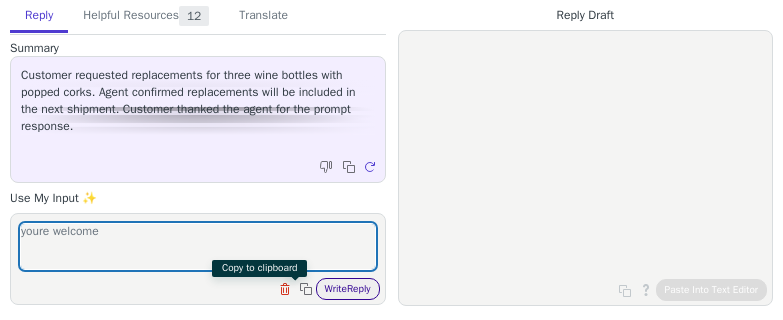 type on "youre welcome" 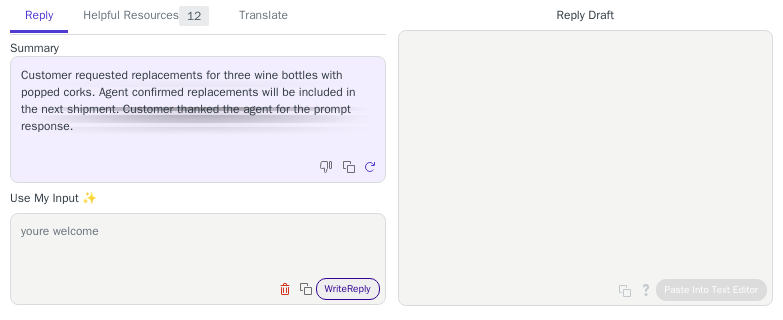 click on "Write  Reply" at bounding box center [348, 289] 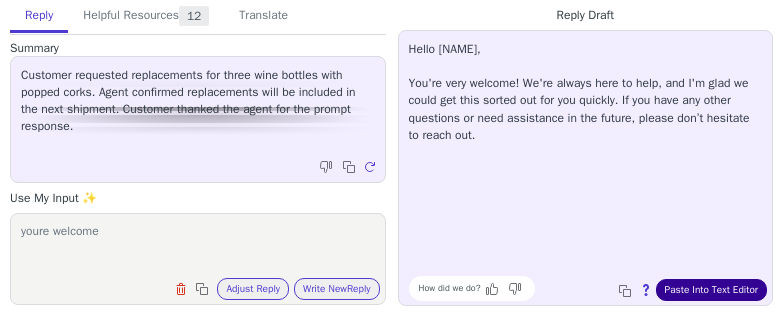 click on "Paste Into Text Editor" at bounding box center (711, 290) 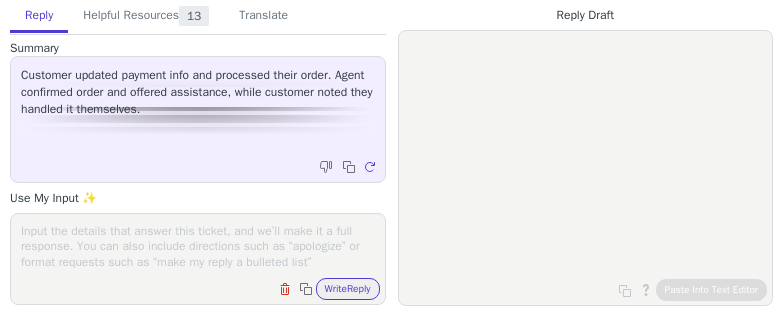 scroll, scrollTop: 0, scrollLeft: 0, axis: both 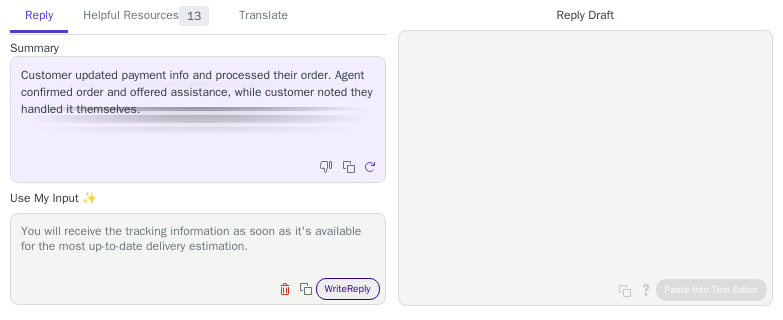 type on "You will receive the tracking information as soon as it's available for the most up-to-date delivery estimation." 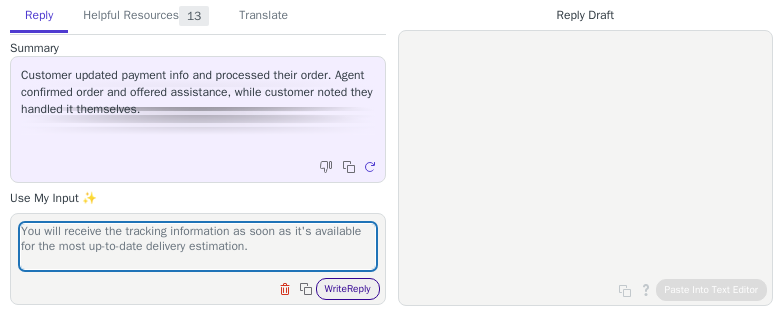 click on "Write  Reply" at bounding box center [348, 289] 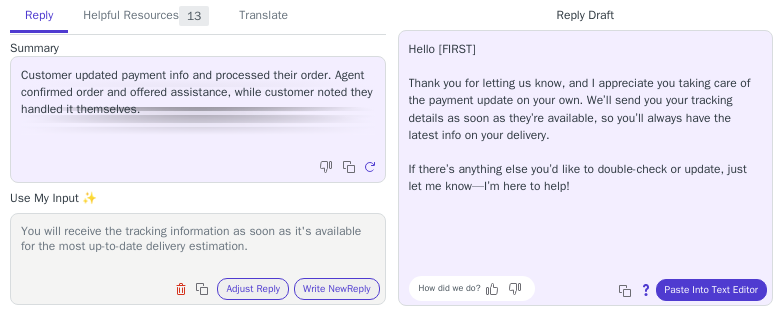 click on "Hello Juanita, Thank you for letting us know, and I appreciate you taking care of the payment update on your own. We’ll send you your tracking details as soon as they’re available, so you’ll always have the latest info on your delivery. If there’s anything else you’d like to double-check or update, just let me know—I’m here to help!" at bounding box center [586, 118] 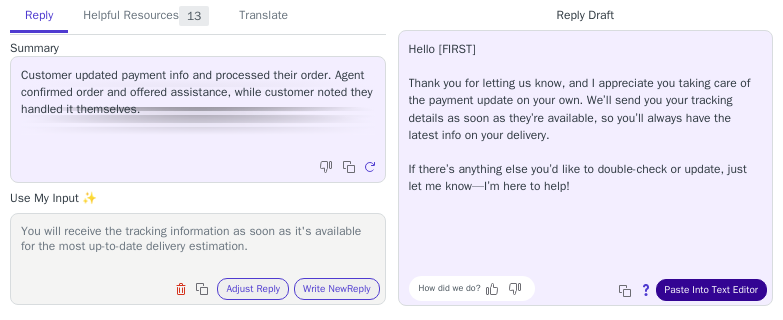 click on "Paste Into Text Editor" at bounding box center [711, 290] 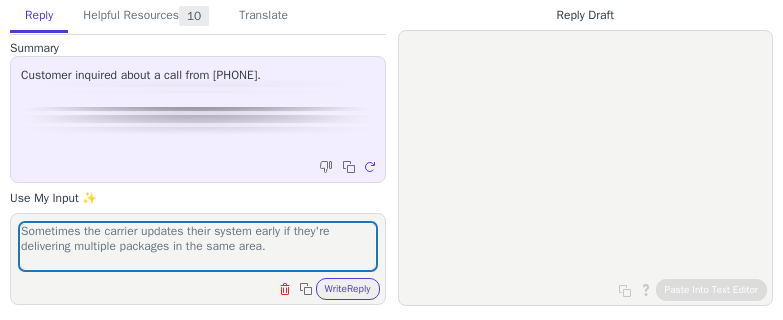 scroll, scrollTop: 0, scrollLeft: 0, axis: both 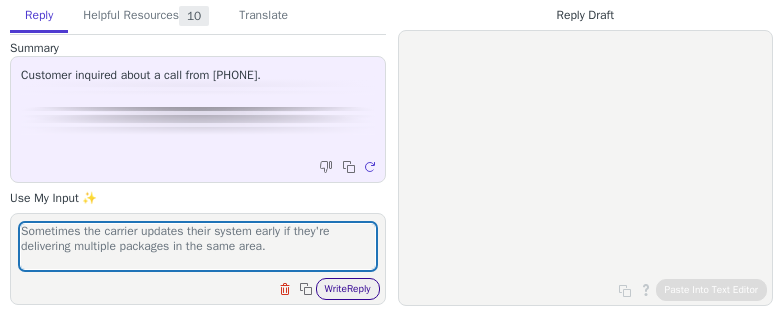 type on "Sometimes the carrier updates their system early if they're delivering multiple packages in the same area." 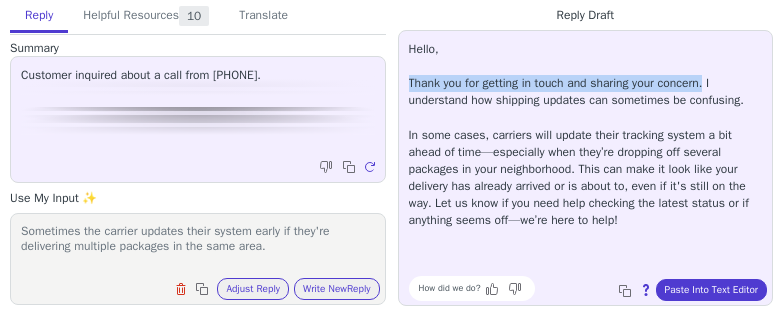 drag, startPoint x: 408, startPoint y: 81, endPoint x: 710, endPoint y: 76, distance: 302.04138 